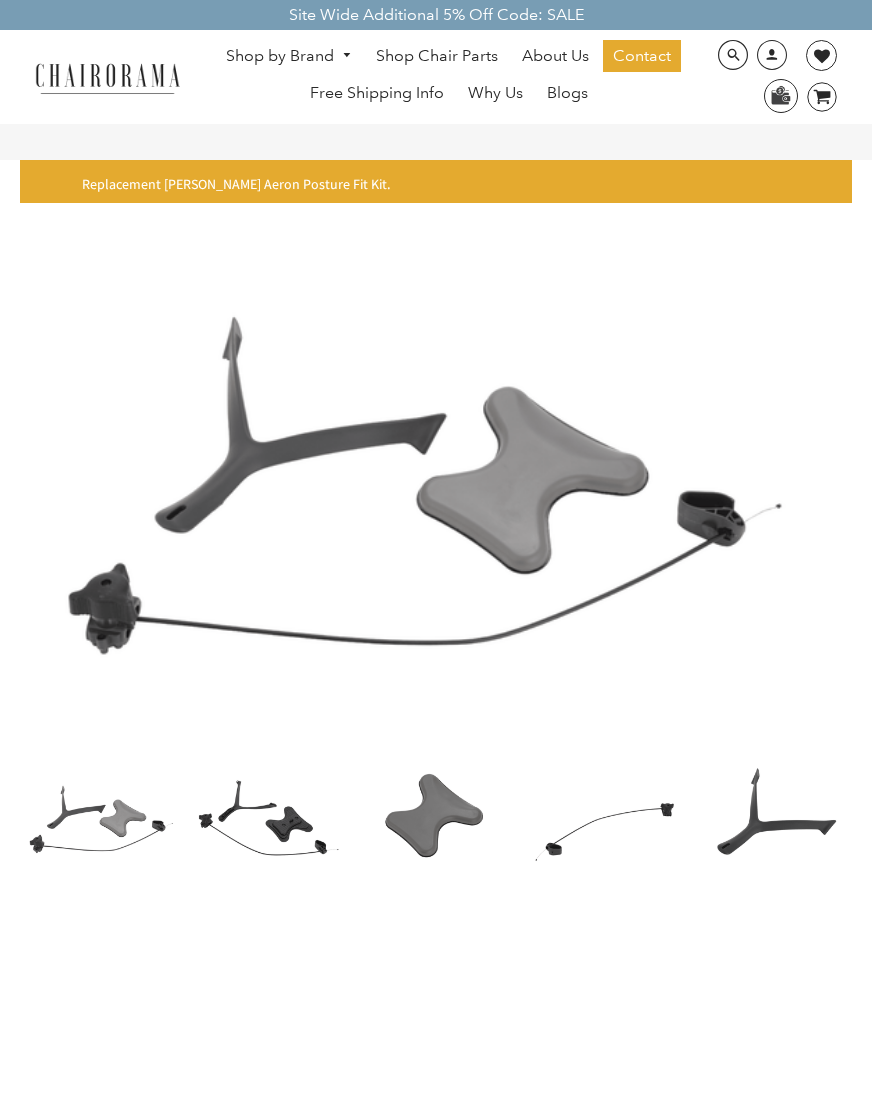 scroll, scrollTop: 0, scrollLeft: 0, axis: both 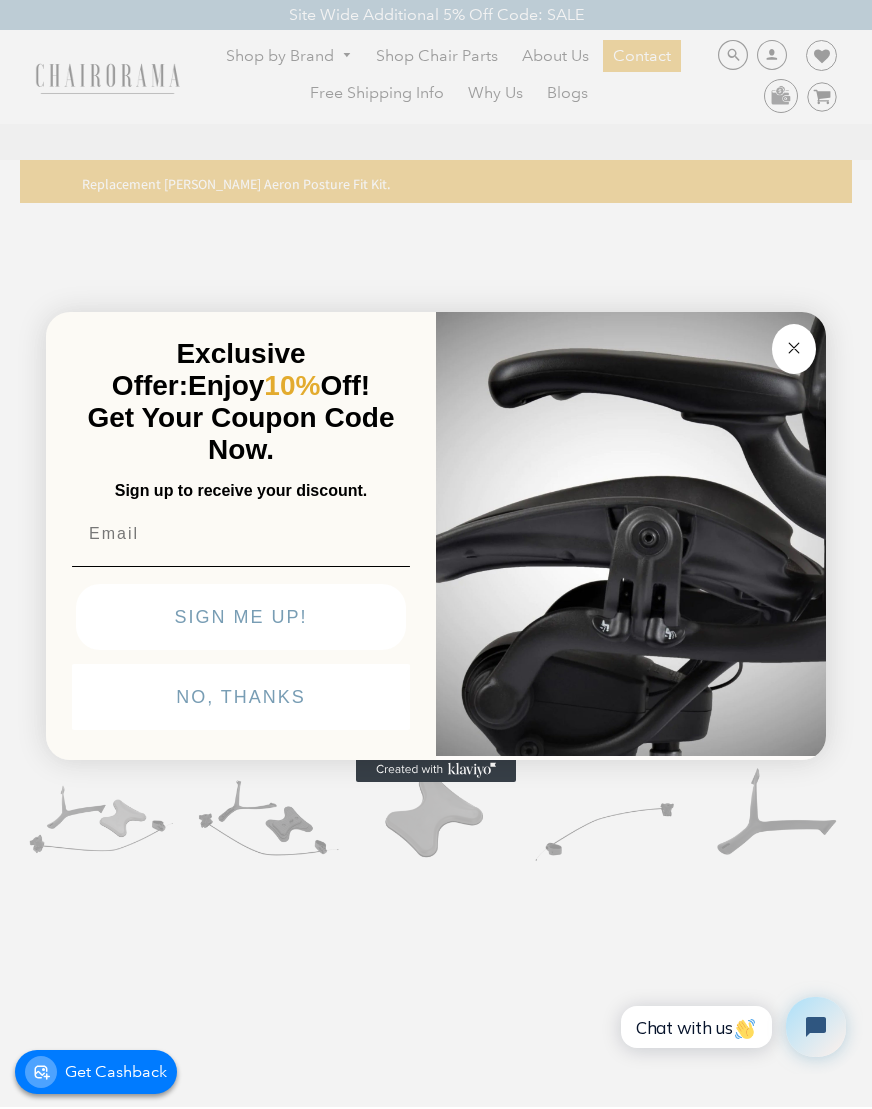 click at bounding box center (241, 534) 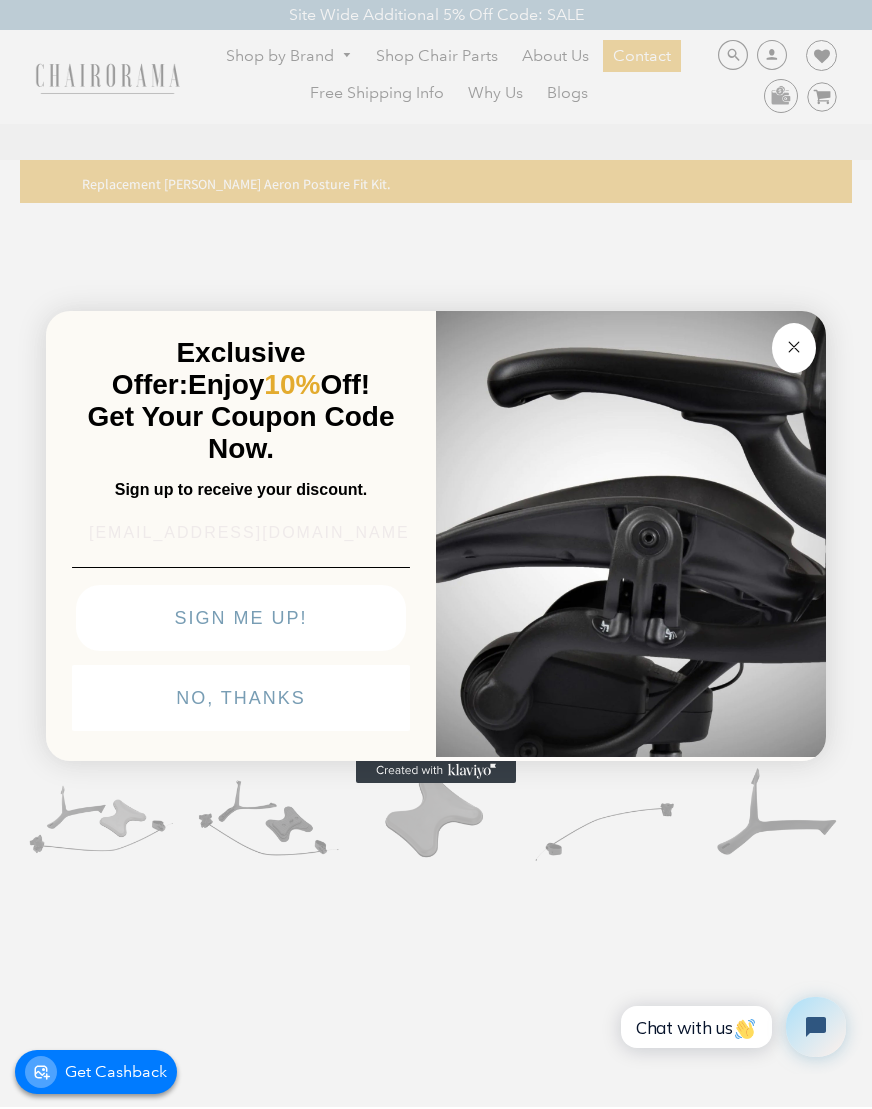 type on "jbudde@moultonlayne.com" 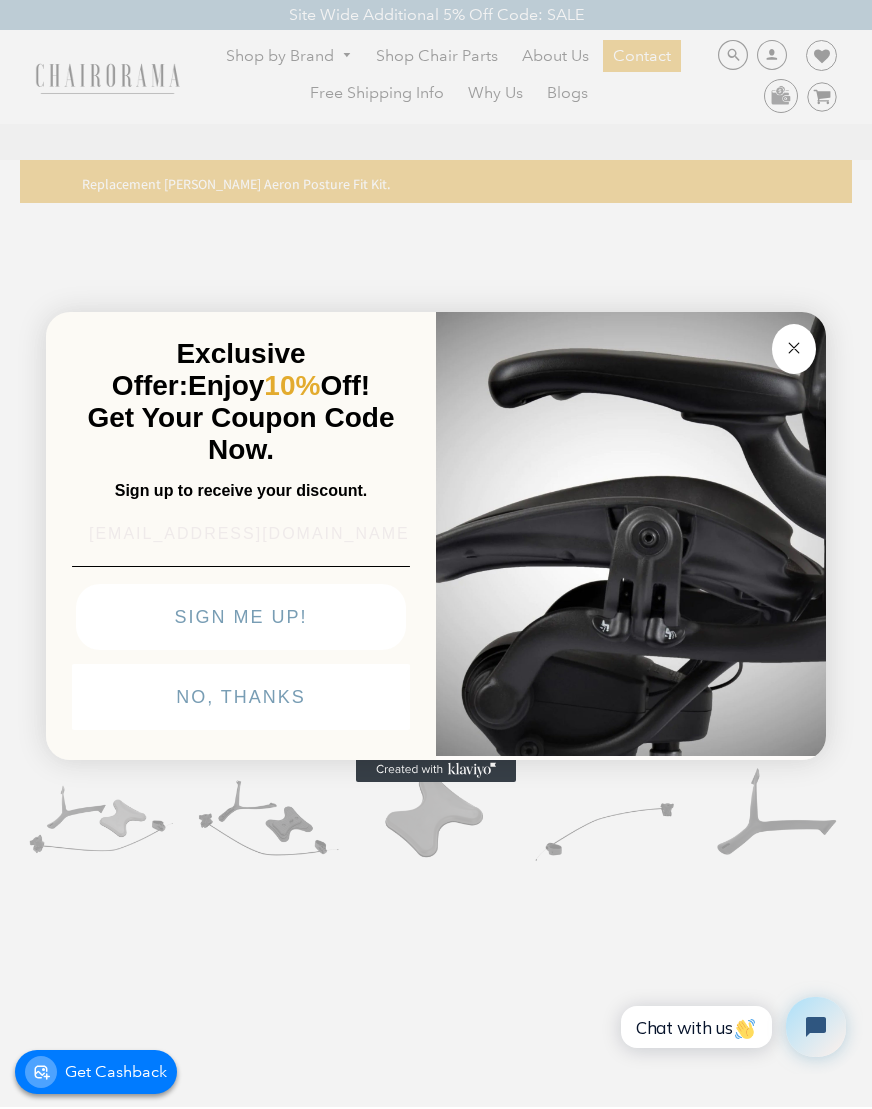 click on "SIGN ME UP!" at bounding box center [241, 617] 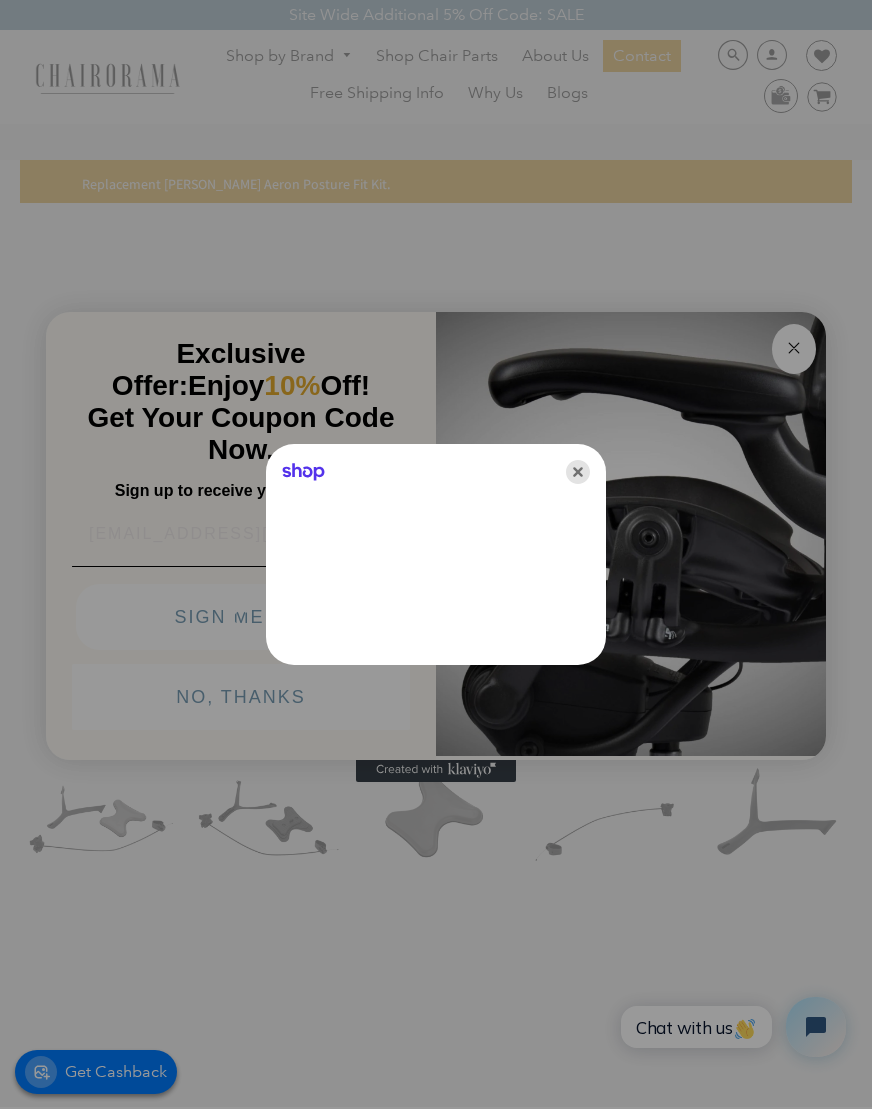 click 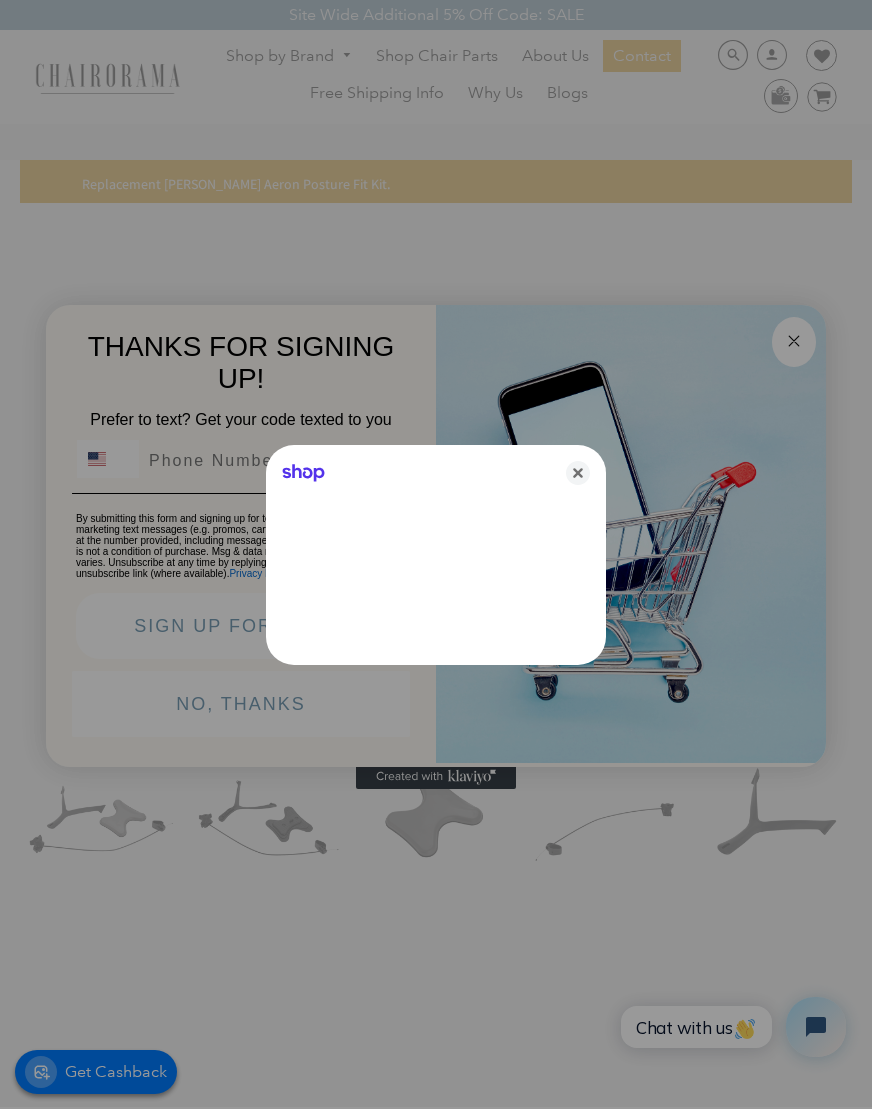 click at bounding box center [436, 554] 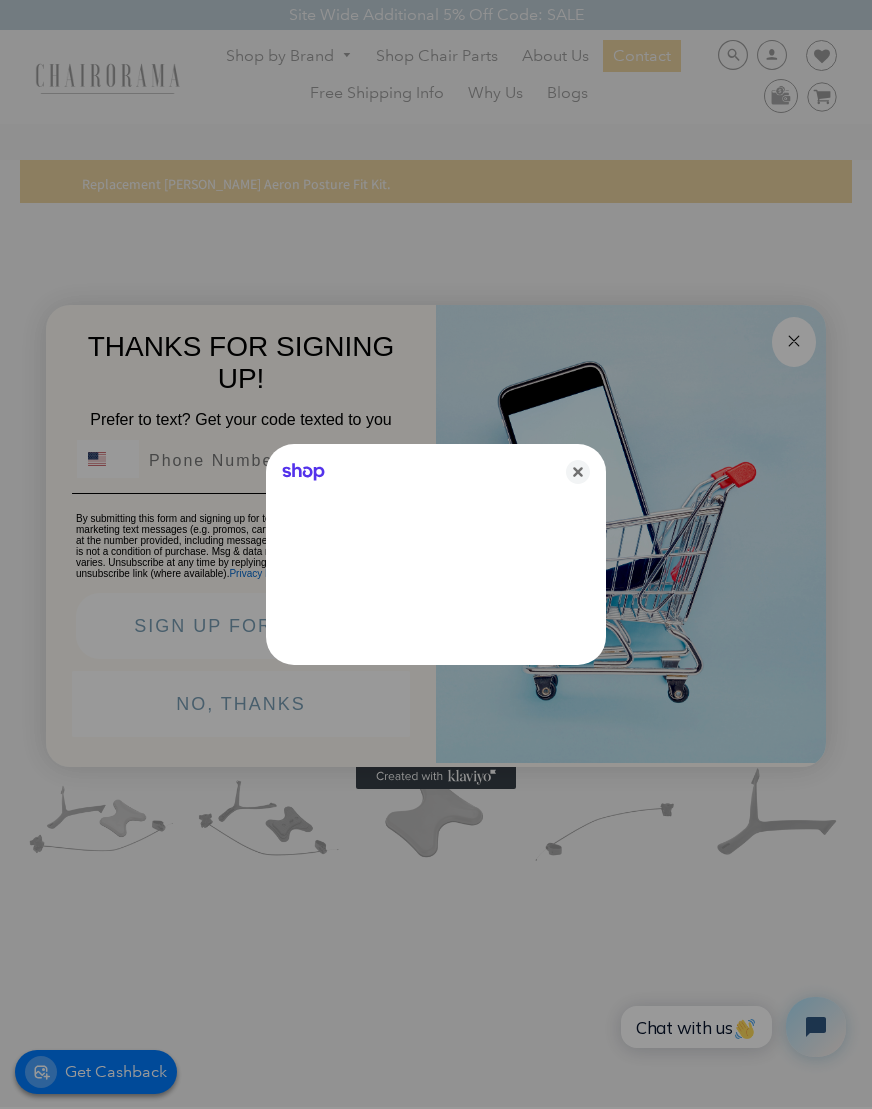 drag, startPoint x: 574, startPoint y: 461, endPoint x: 503, endPoint y: 465, distance: 71.11259 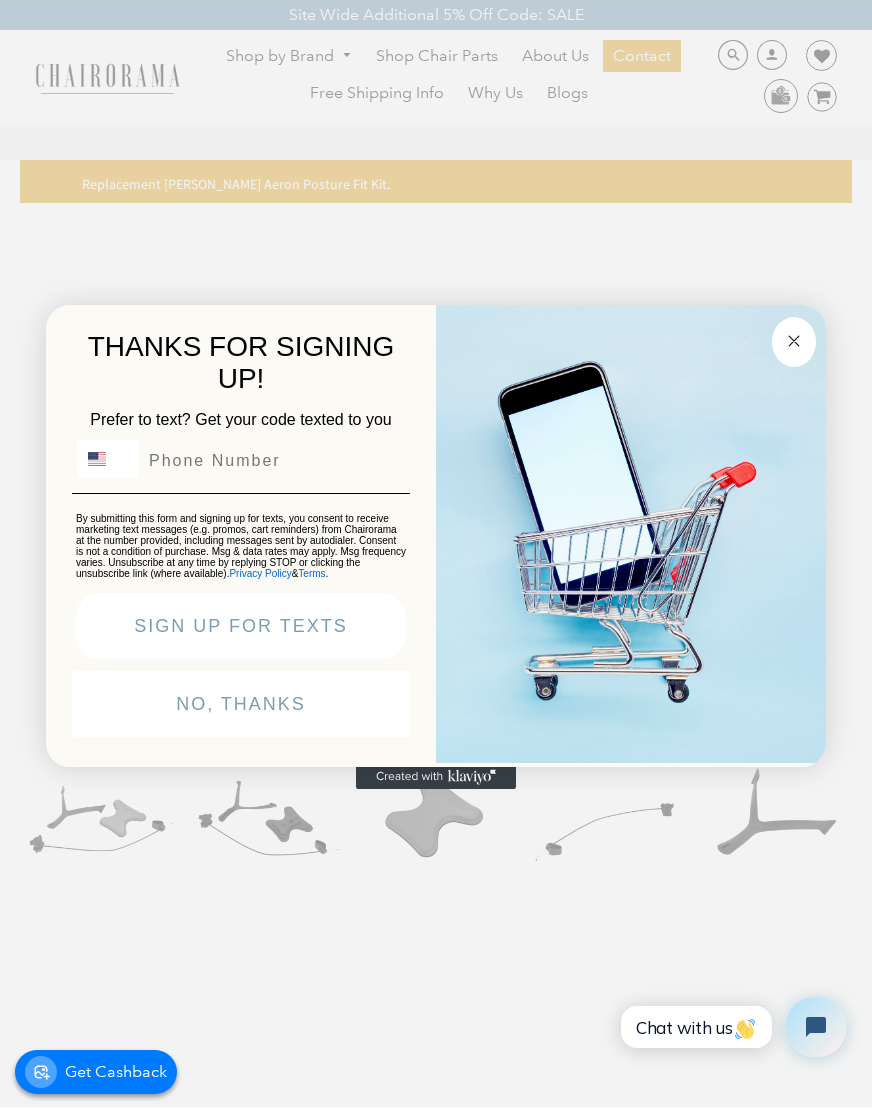 click at bounding box center (272, 461) 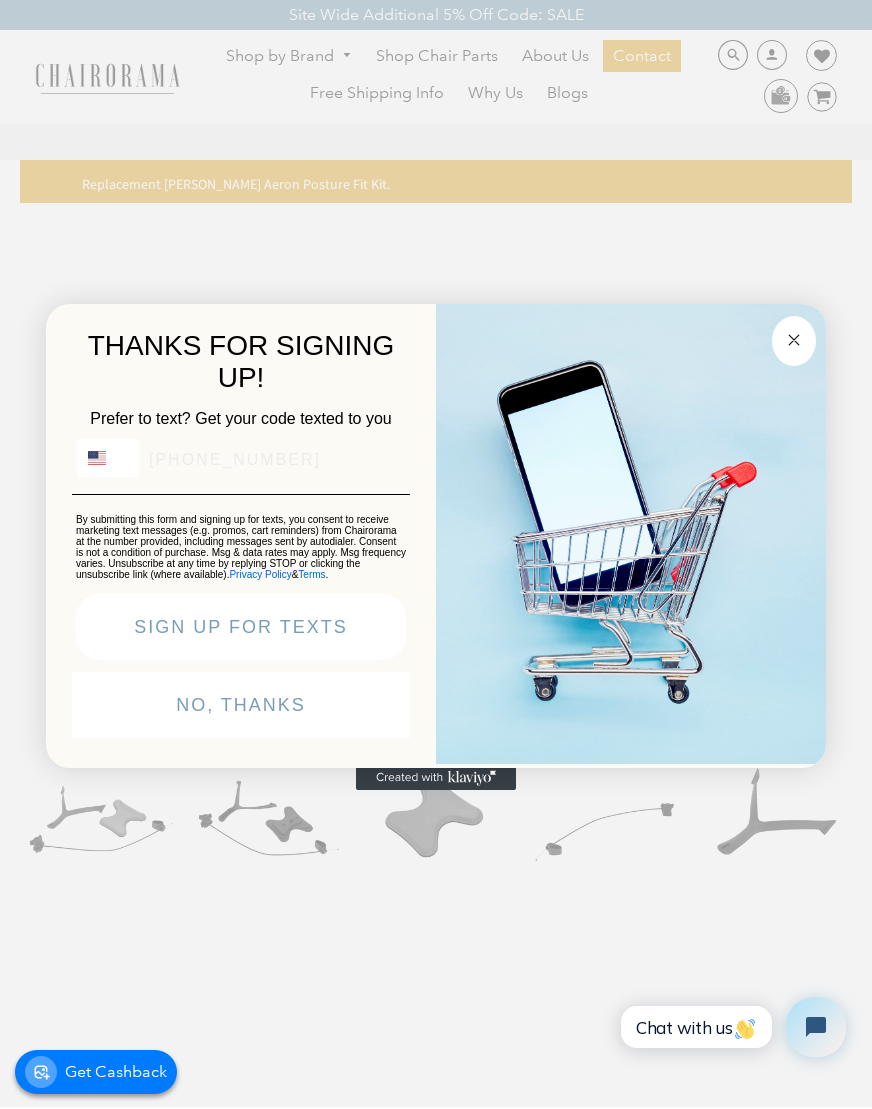 type on "772-559-5215" 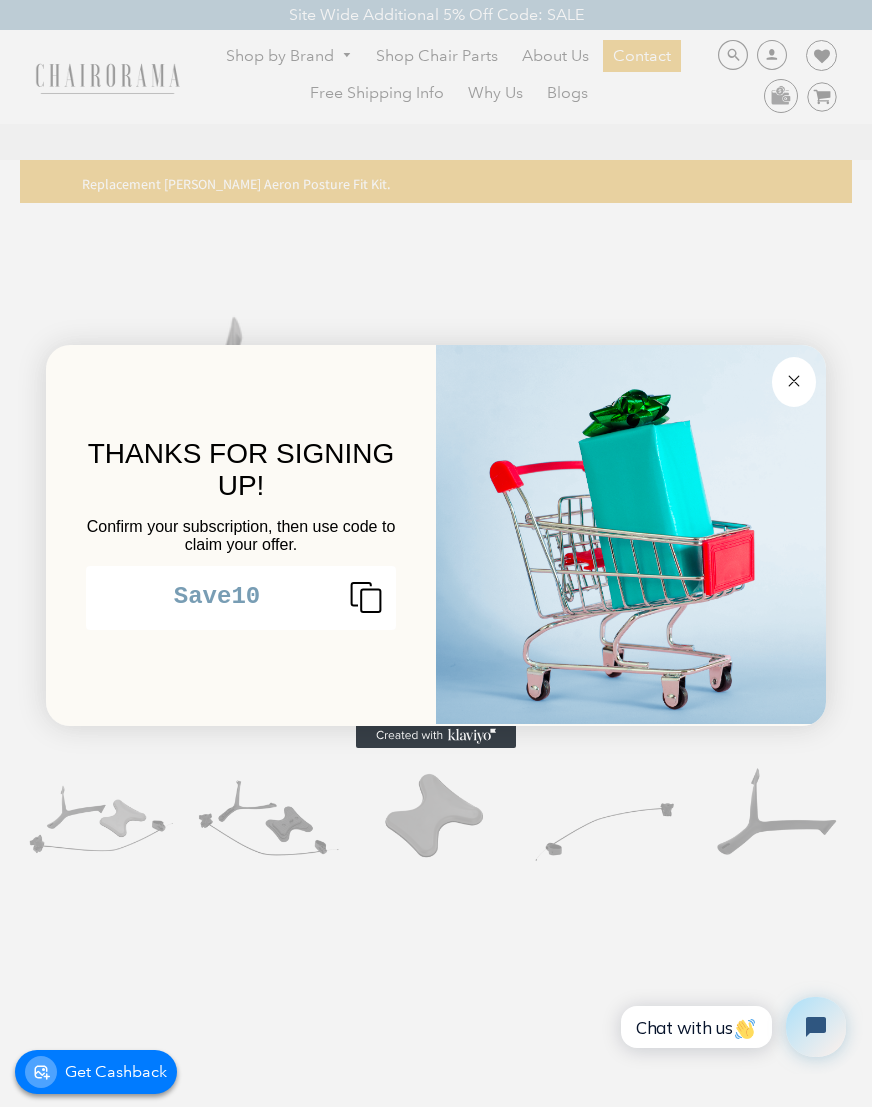 click on "Save10" at bounding box center (217, 596) 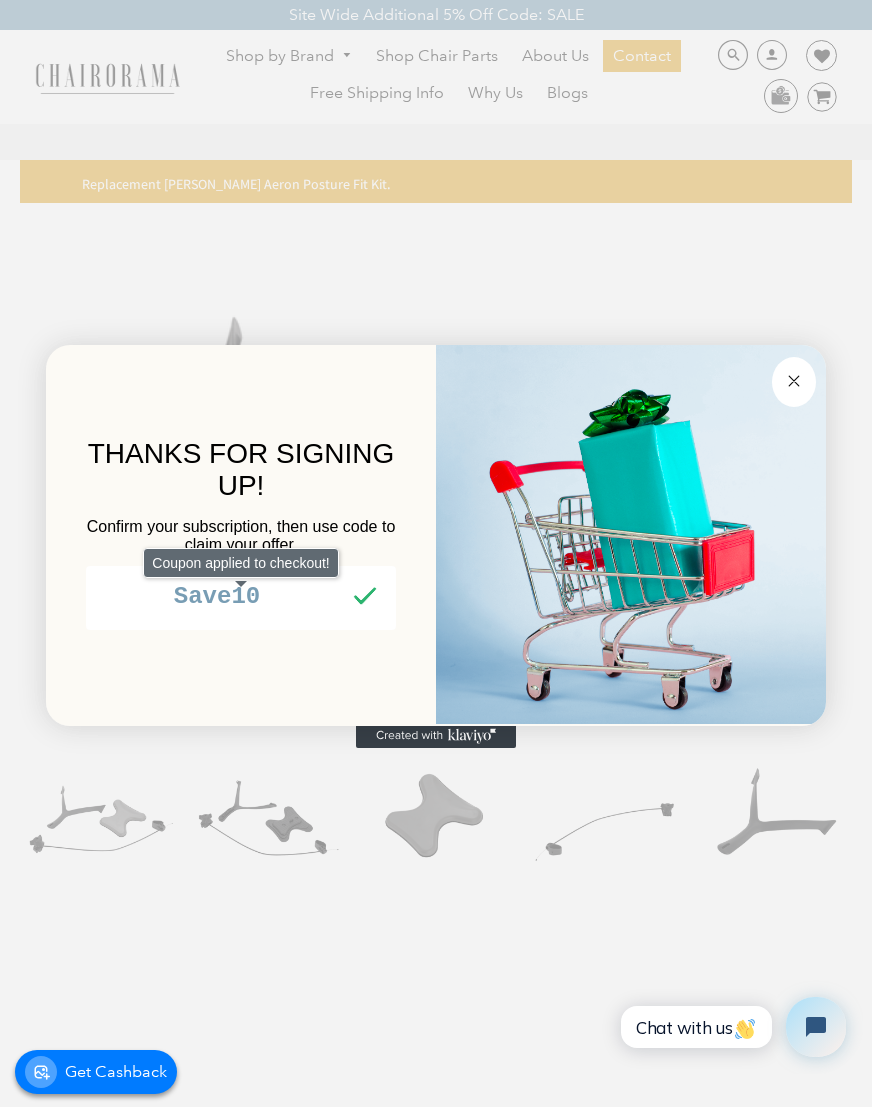 click on "Save10" at bounding box center (217, 596) 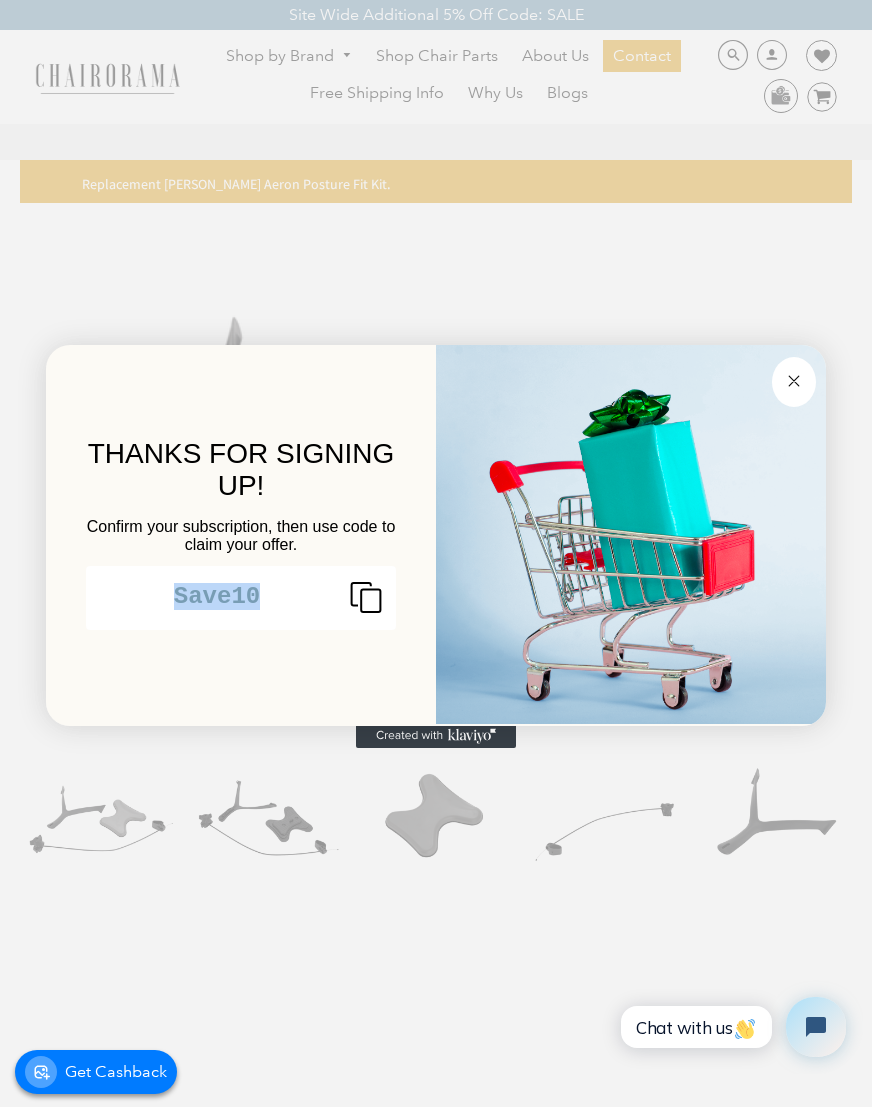copy on "Save10" 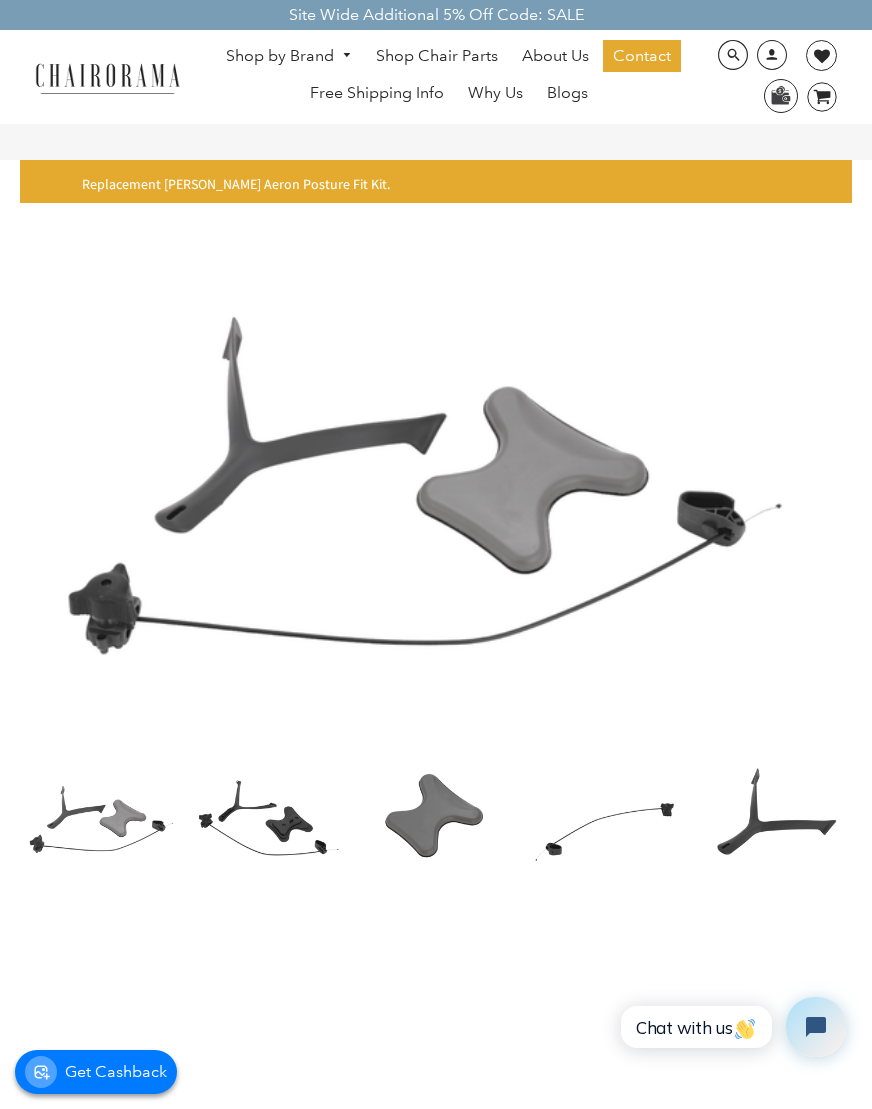 scroll, scrollTop: 0, scrollLeft: 0, axis: both 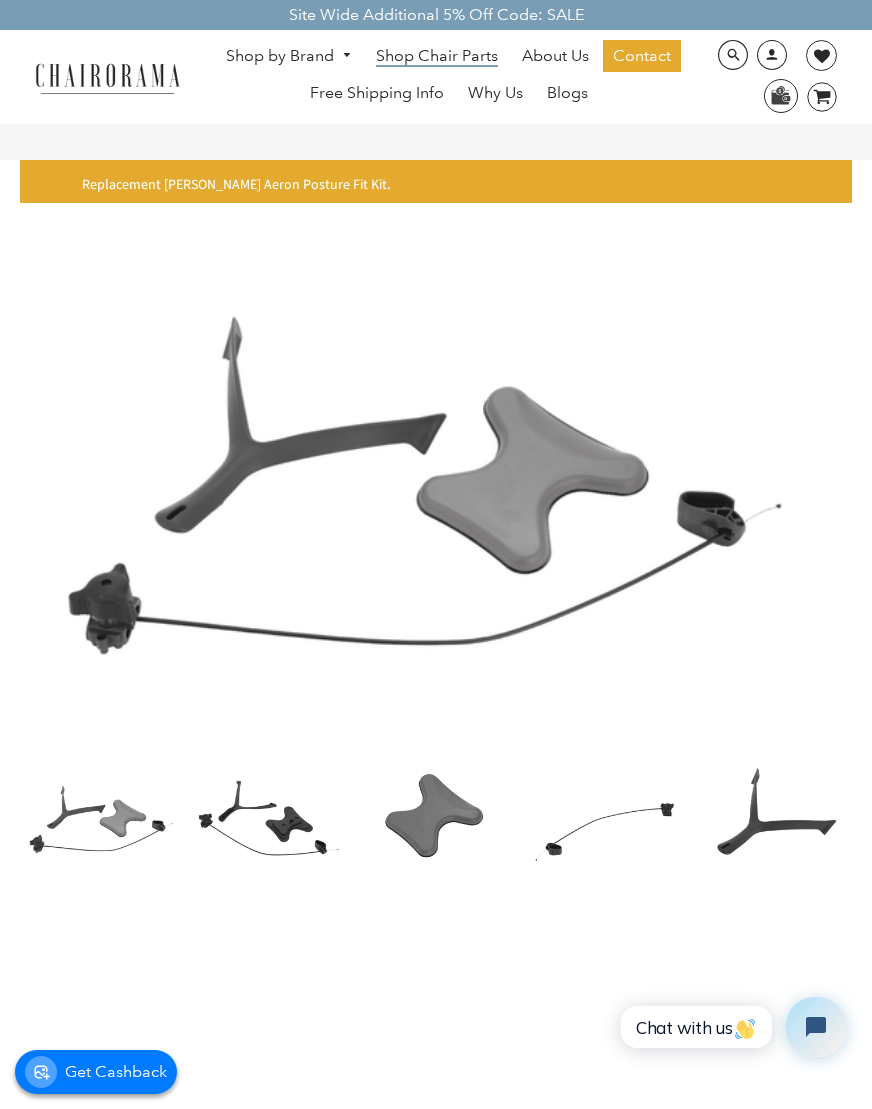 click on "Shop Chair Parts" at bounding box center (437, 56) 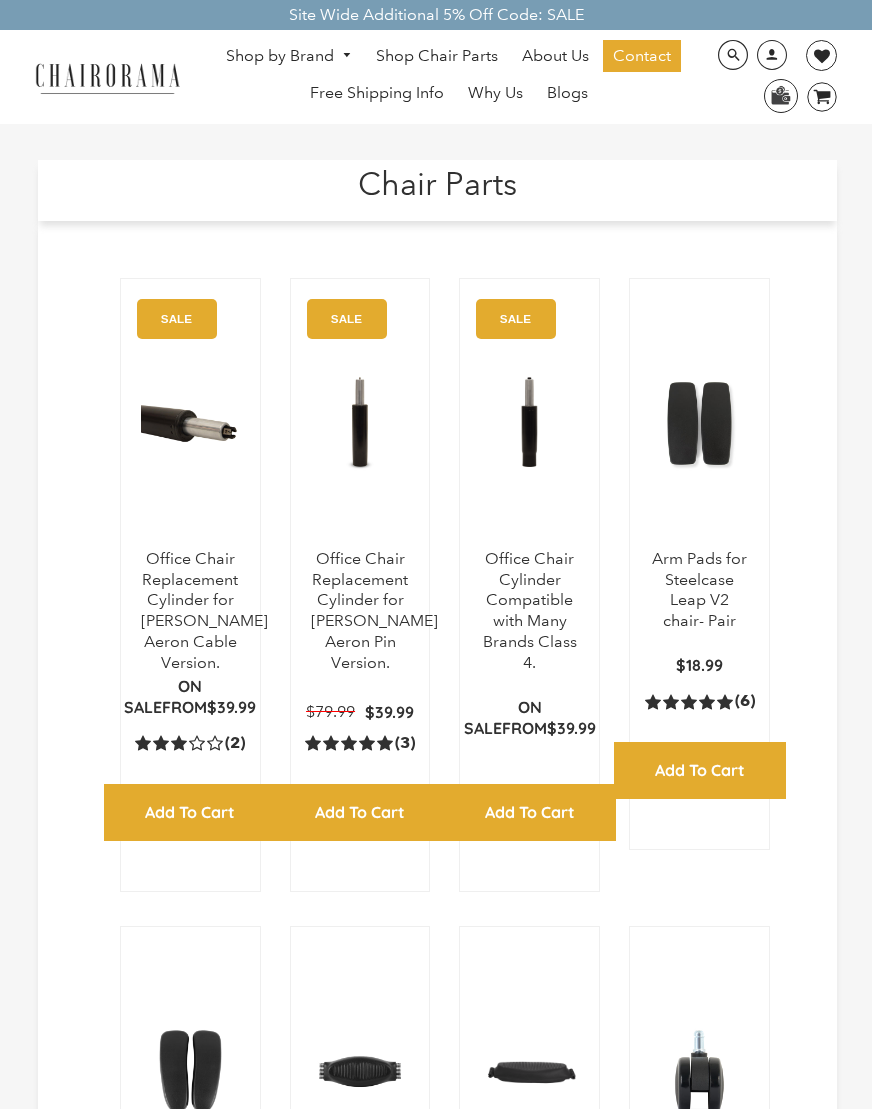scroll, scrollTop: 0, scrollLeft: 0, axis: both 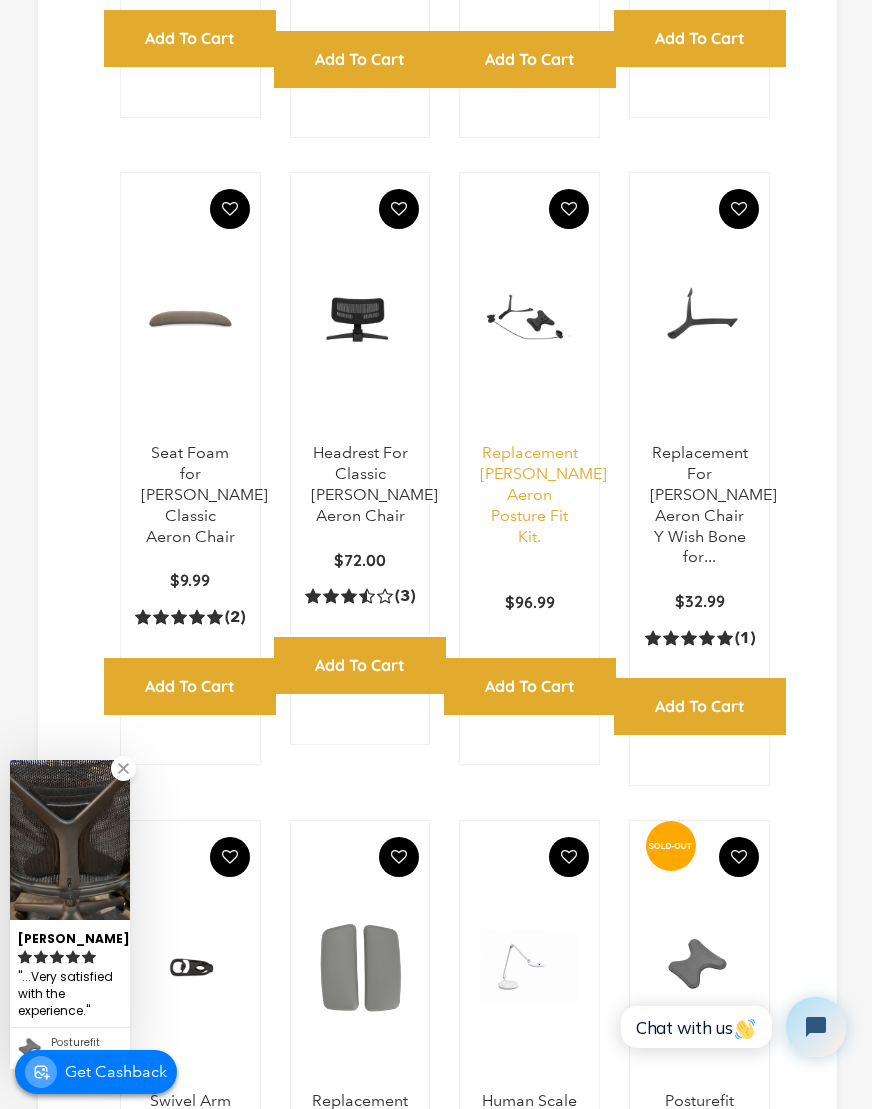 click on "Replacement [PERSON_NAME] Aeron Posture Fit Kit." at bounding box center [543, 494] 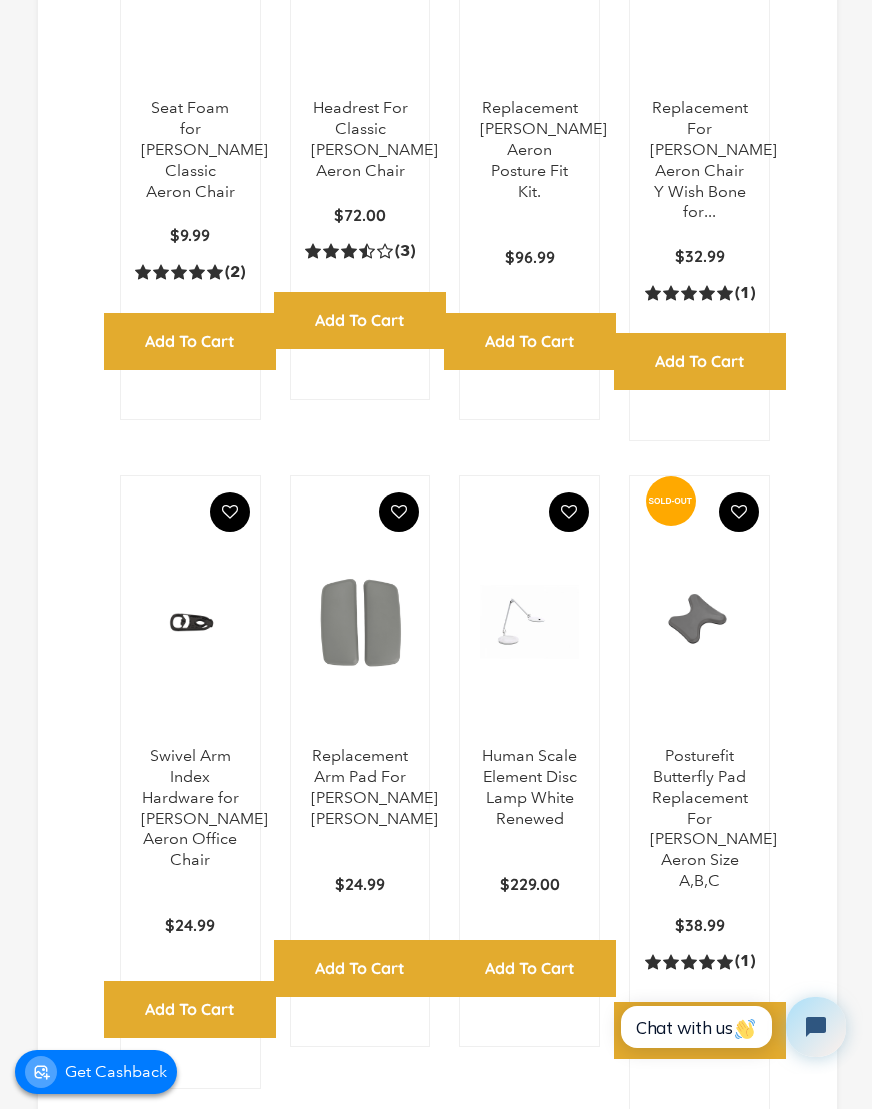 scroll, scrollTop: 1748, scrollLeft: 0, axis: vertical 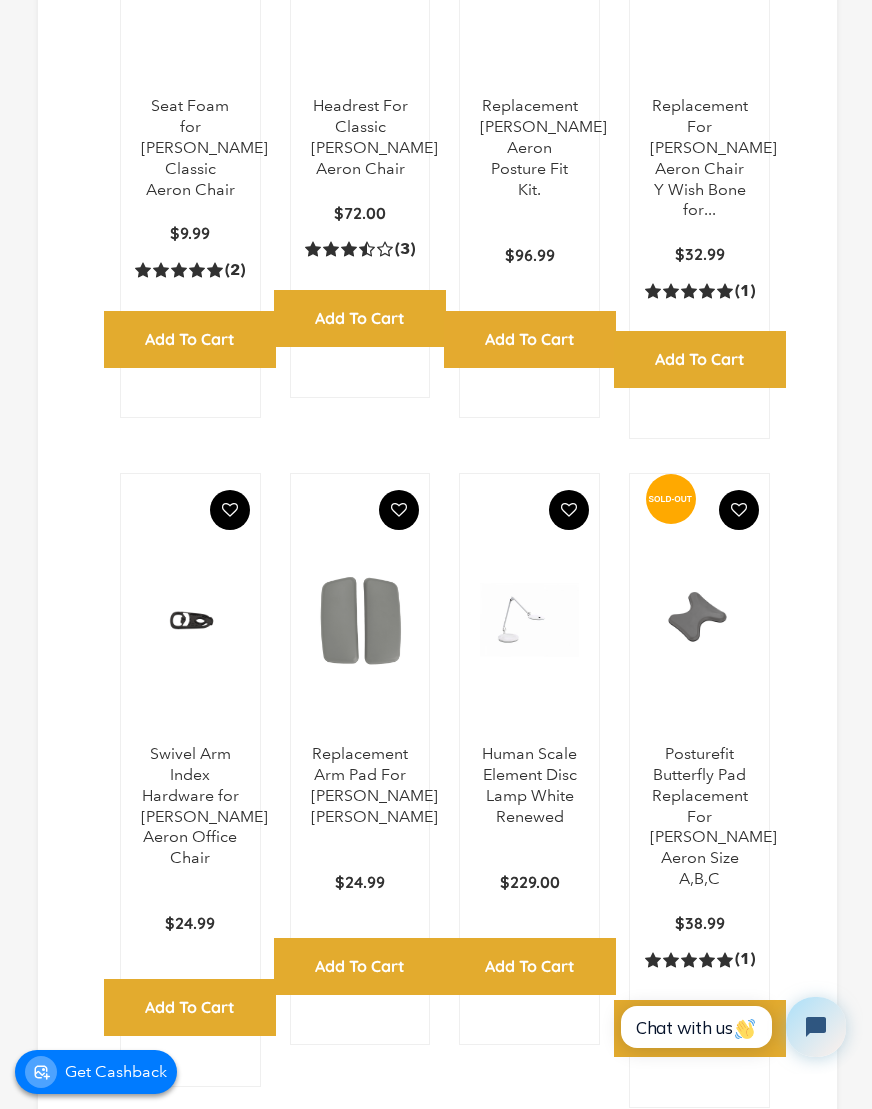 click on "Add to Cart" at bounding box center [530, 339] 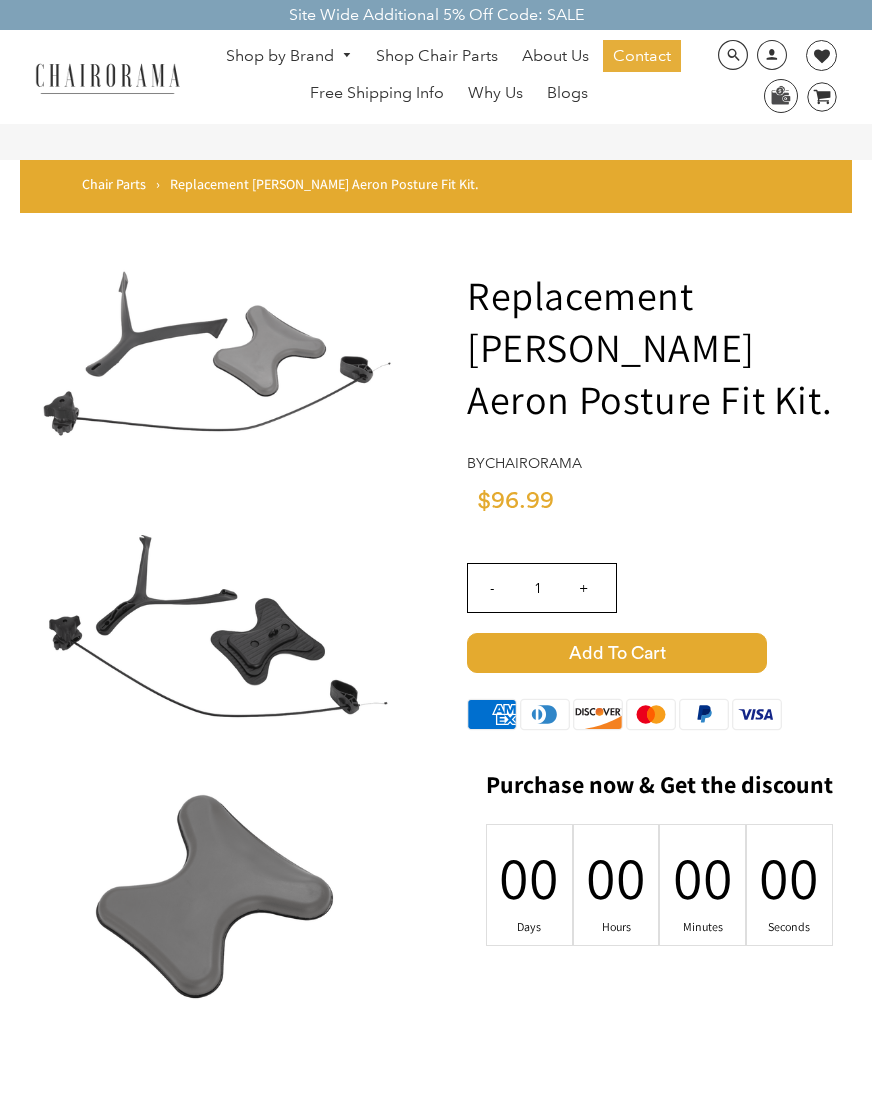 scroll, scrollTop: 0, scrollLeft: 0, axis: both 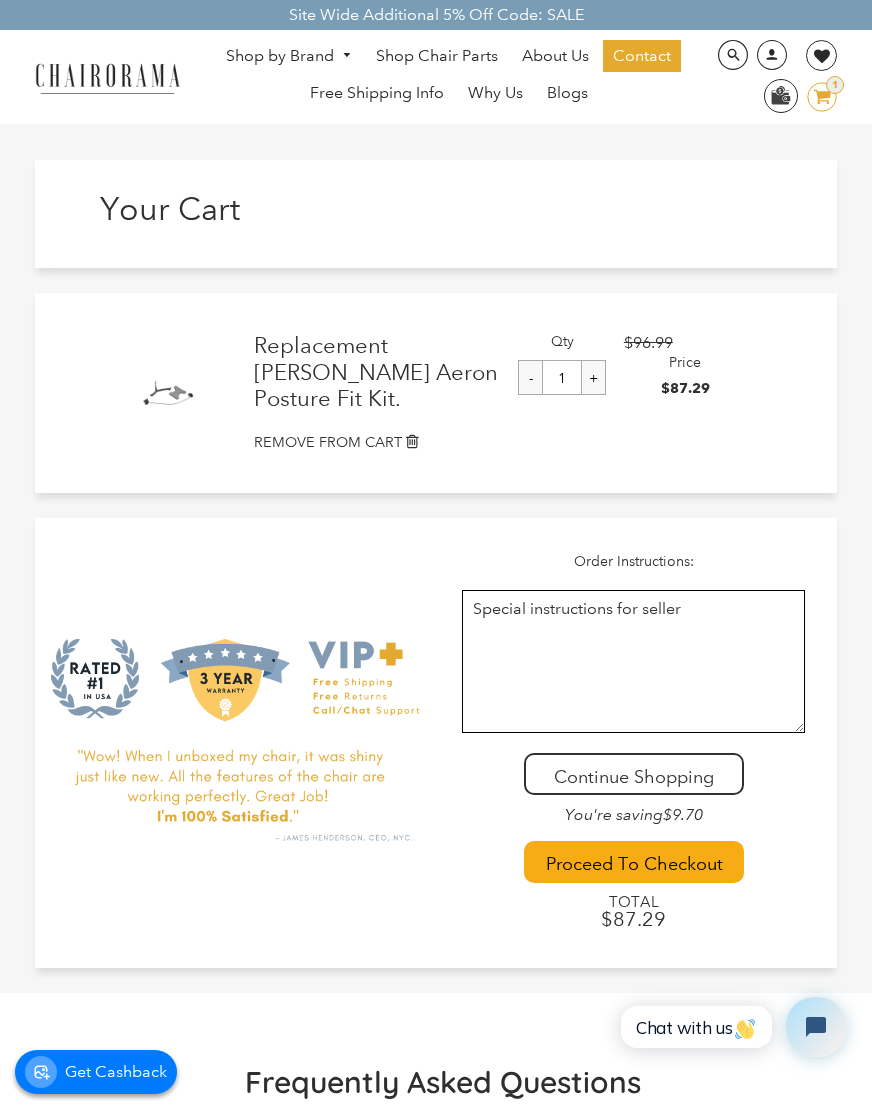 click on "+" at bounding box center (593, 377) 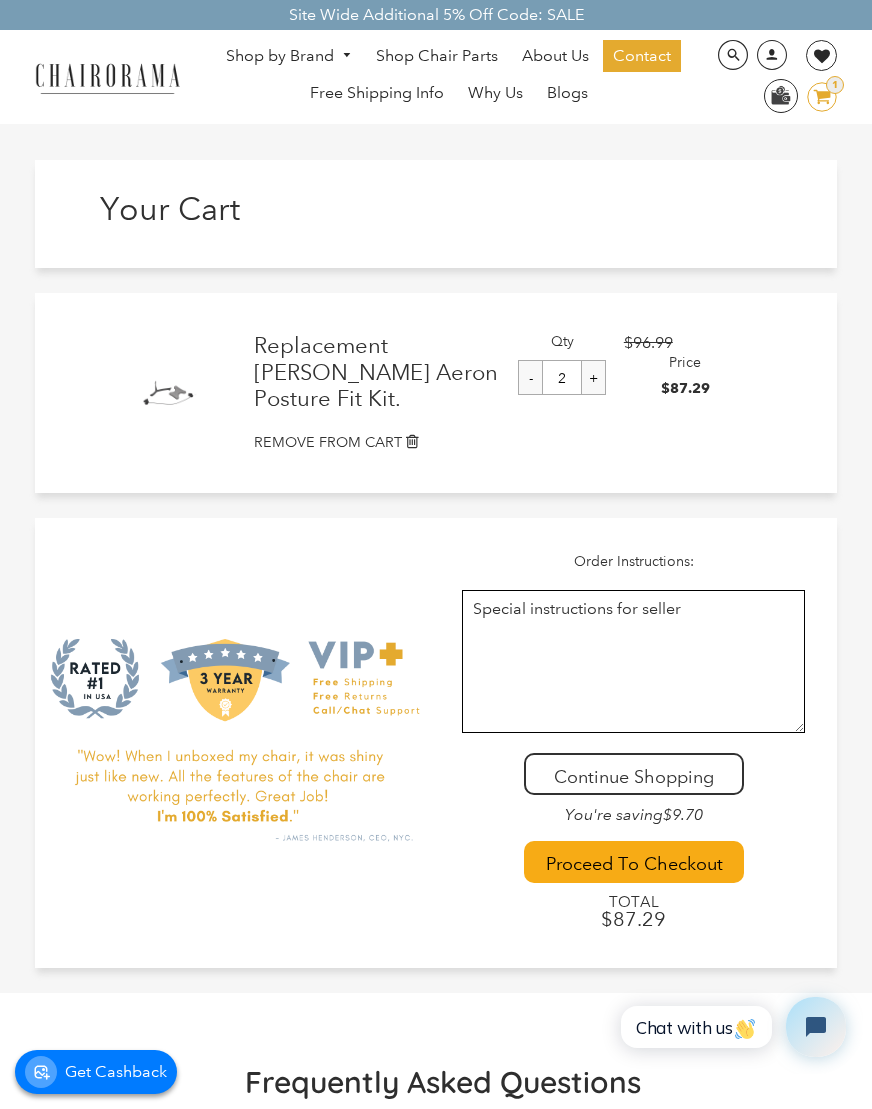 click on "+" at bounding box center [593, 377] 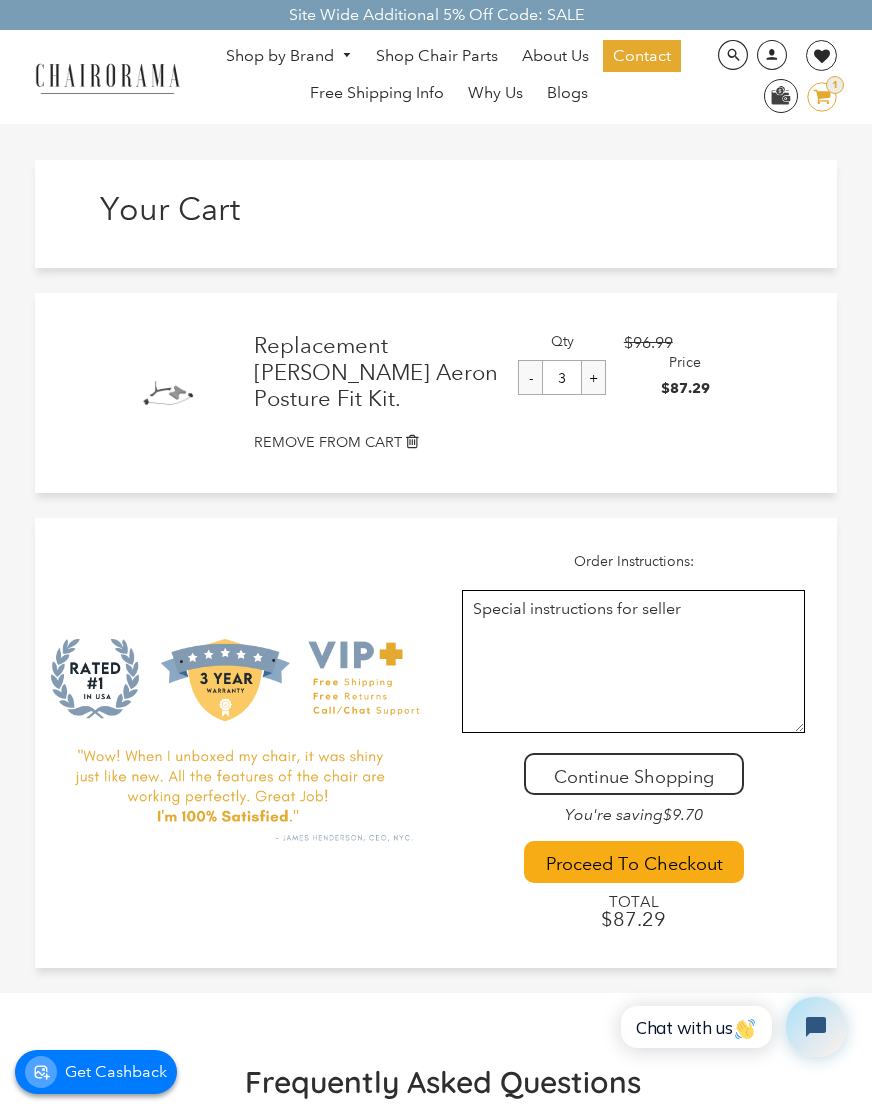 click on "+" at bounding box center (593, 377) 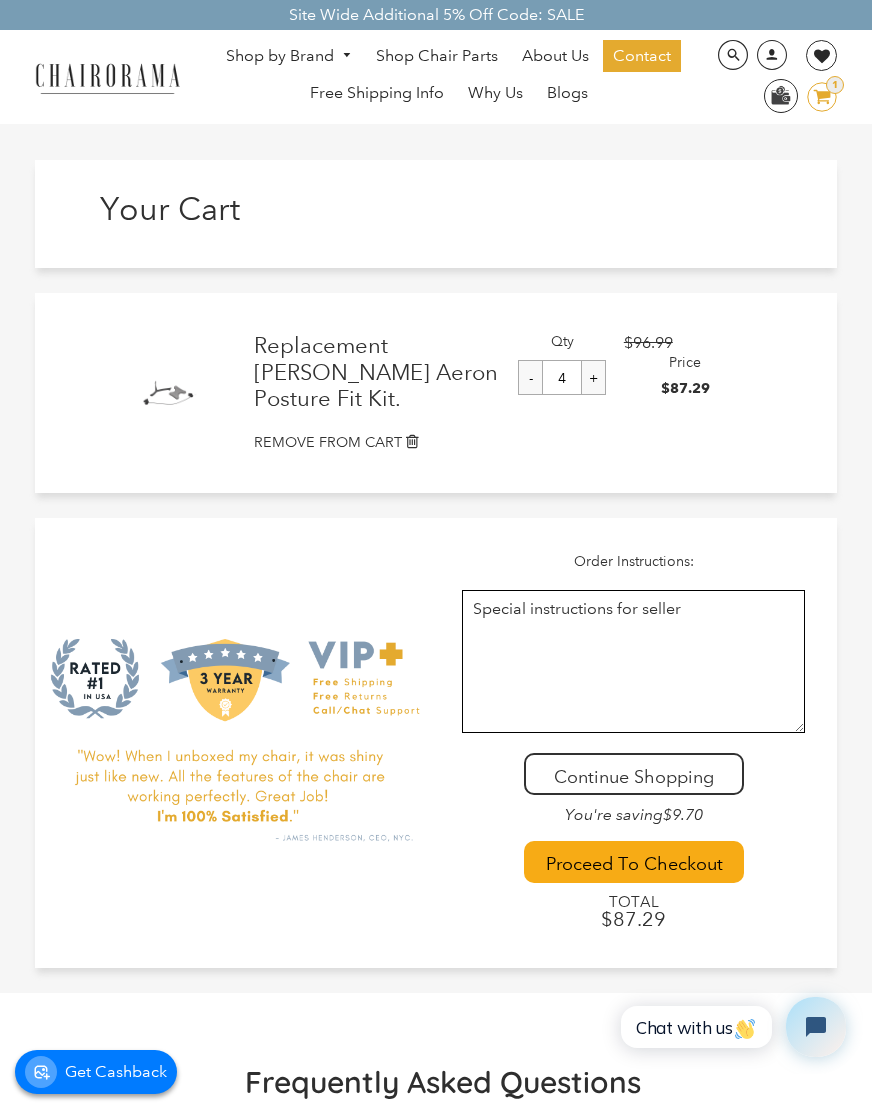 scroll, scrollTop: 0, scrollLeft: 0, axis: both 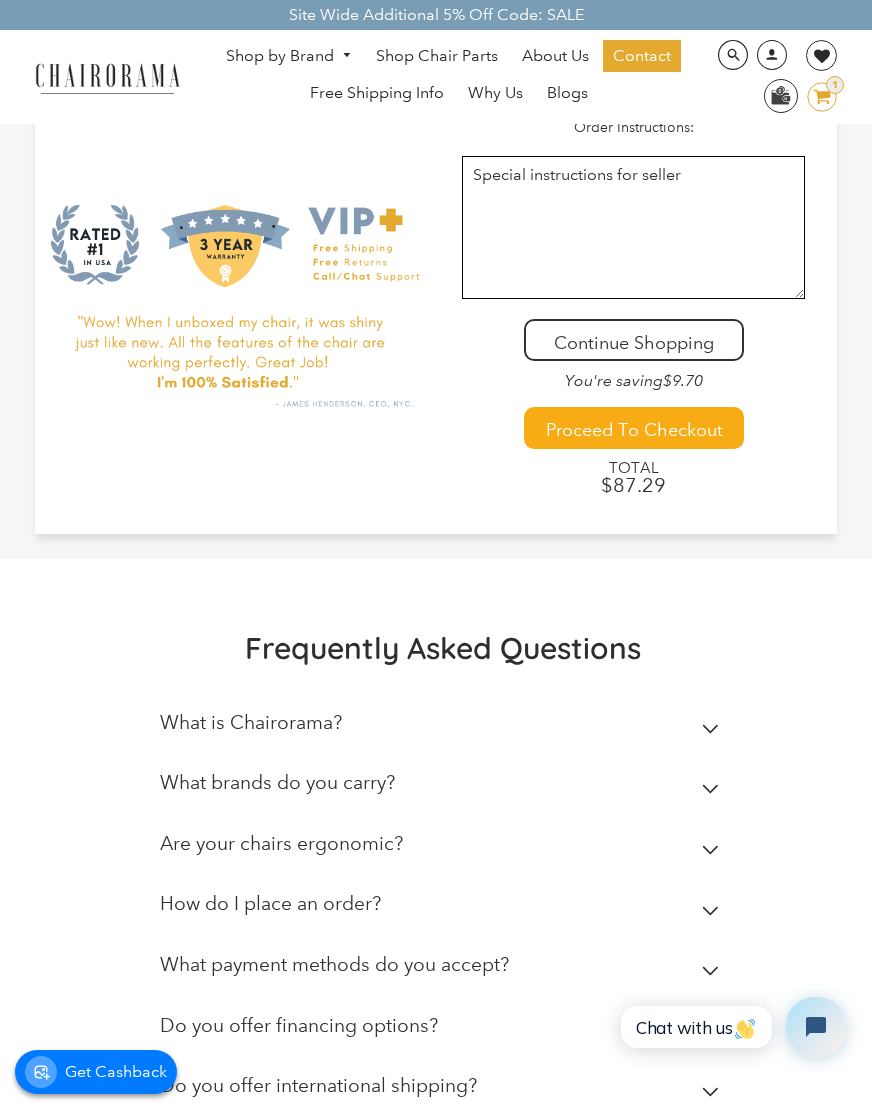 click on "Proceed To Checkout" at bounding box center [634, 428] 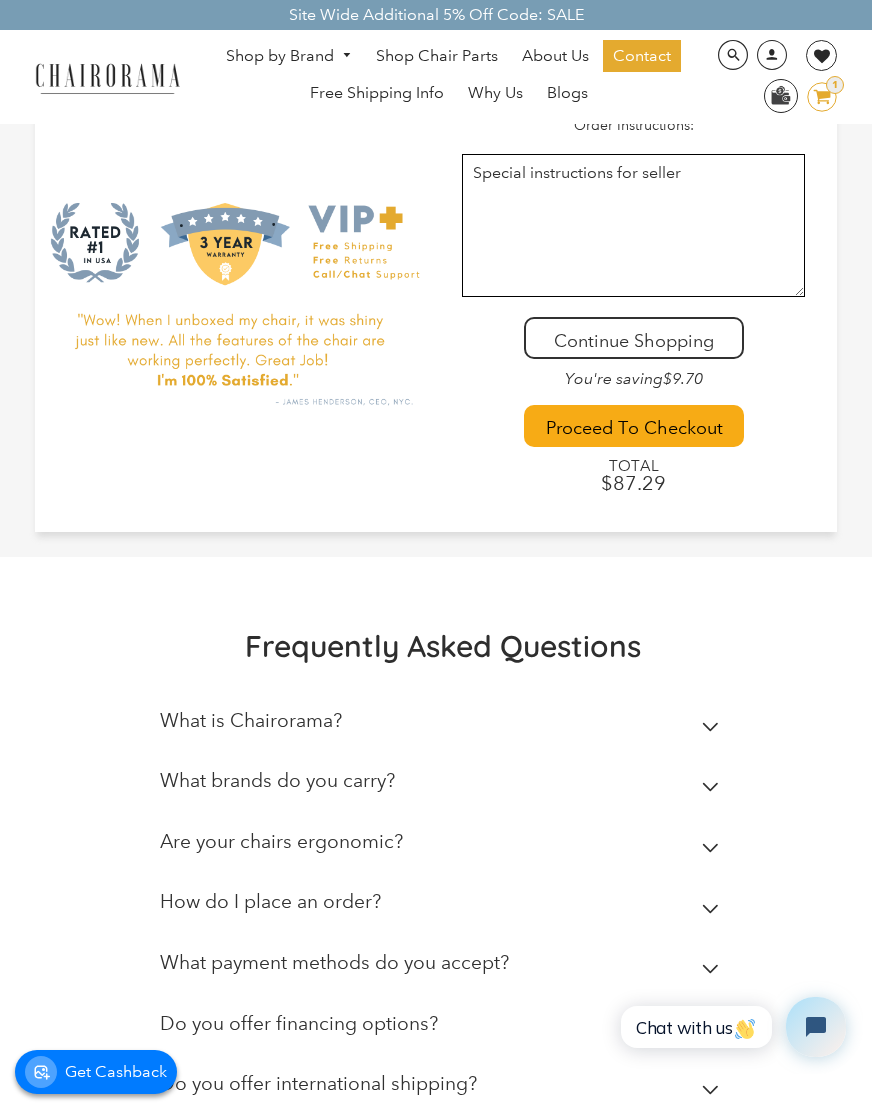 scroll, scrollTop: 436, scrollLeft: 0, axis: vertical 